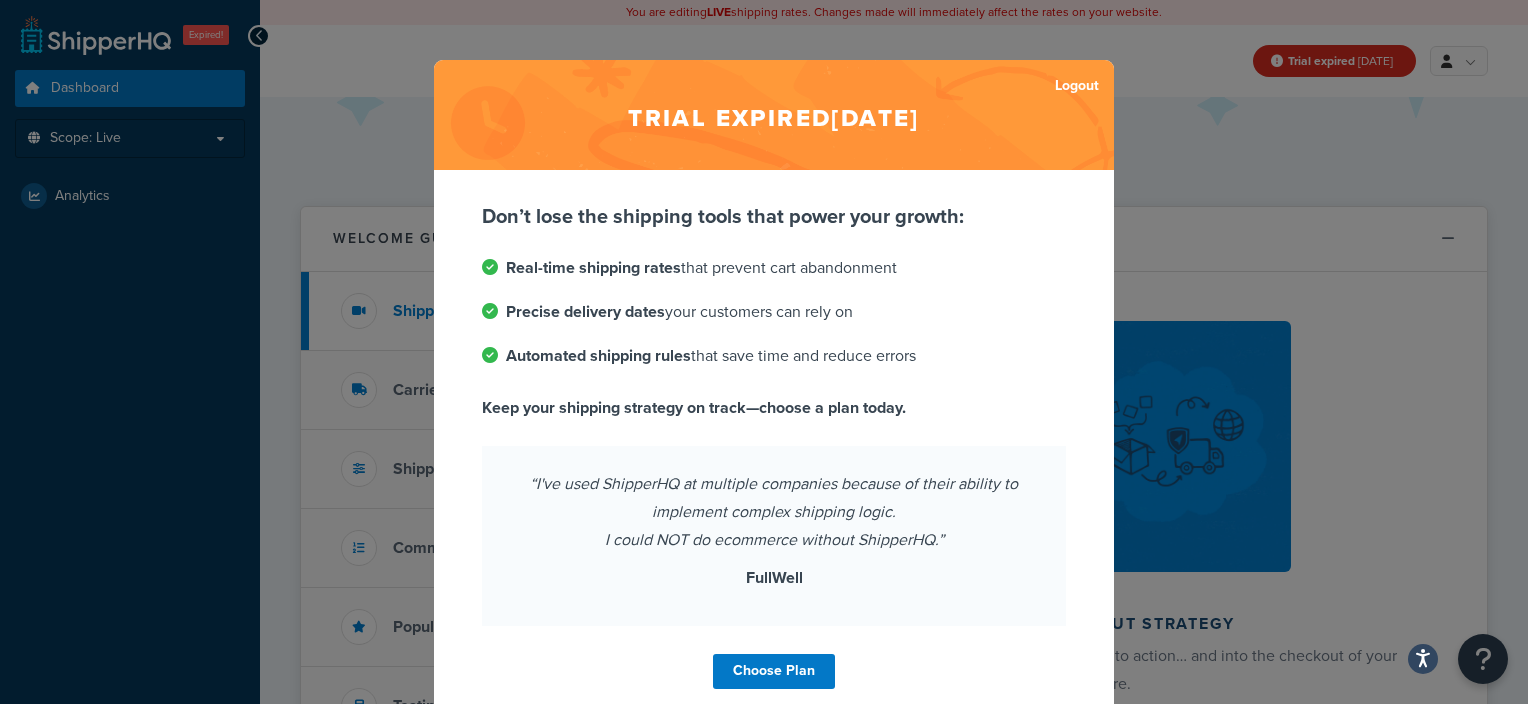 scroll, scrollTop: 0, scrollLeft: 0, axis: both 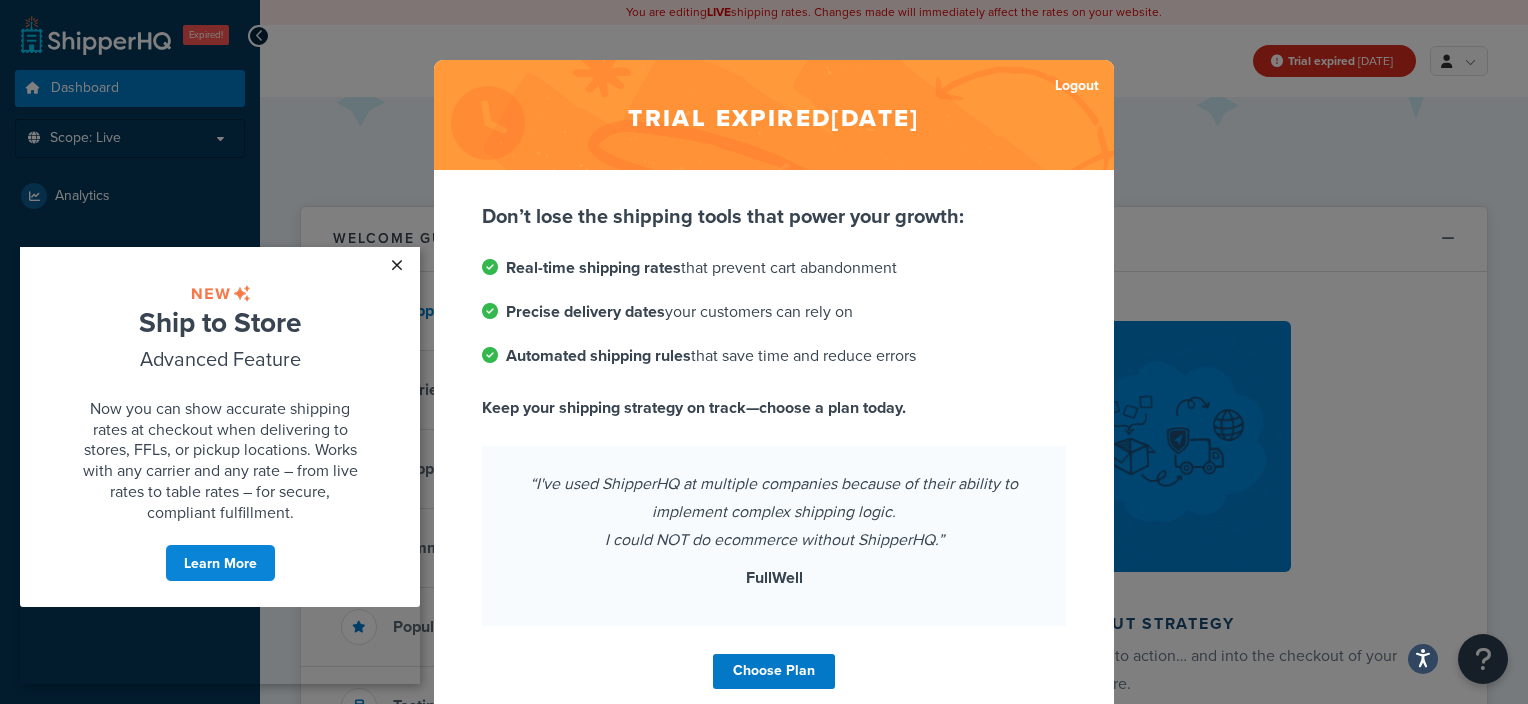 click on "×" at bounding box center (396, 265) 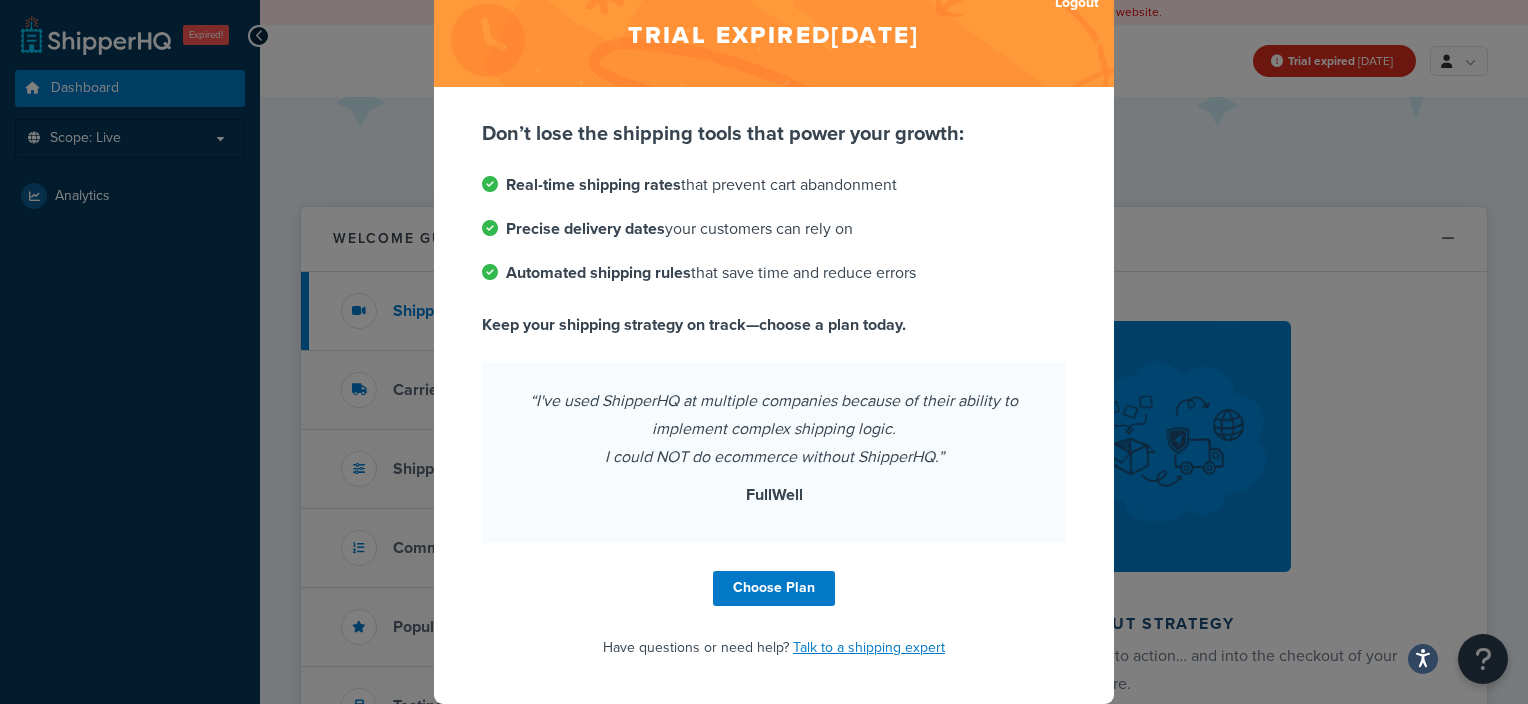 scroll, scrollTop: 0, scrollLeft: 0, axis: both 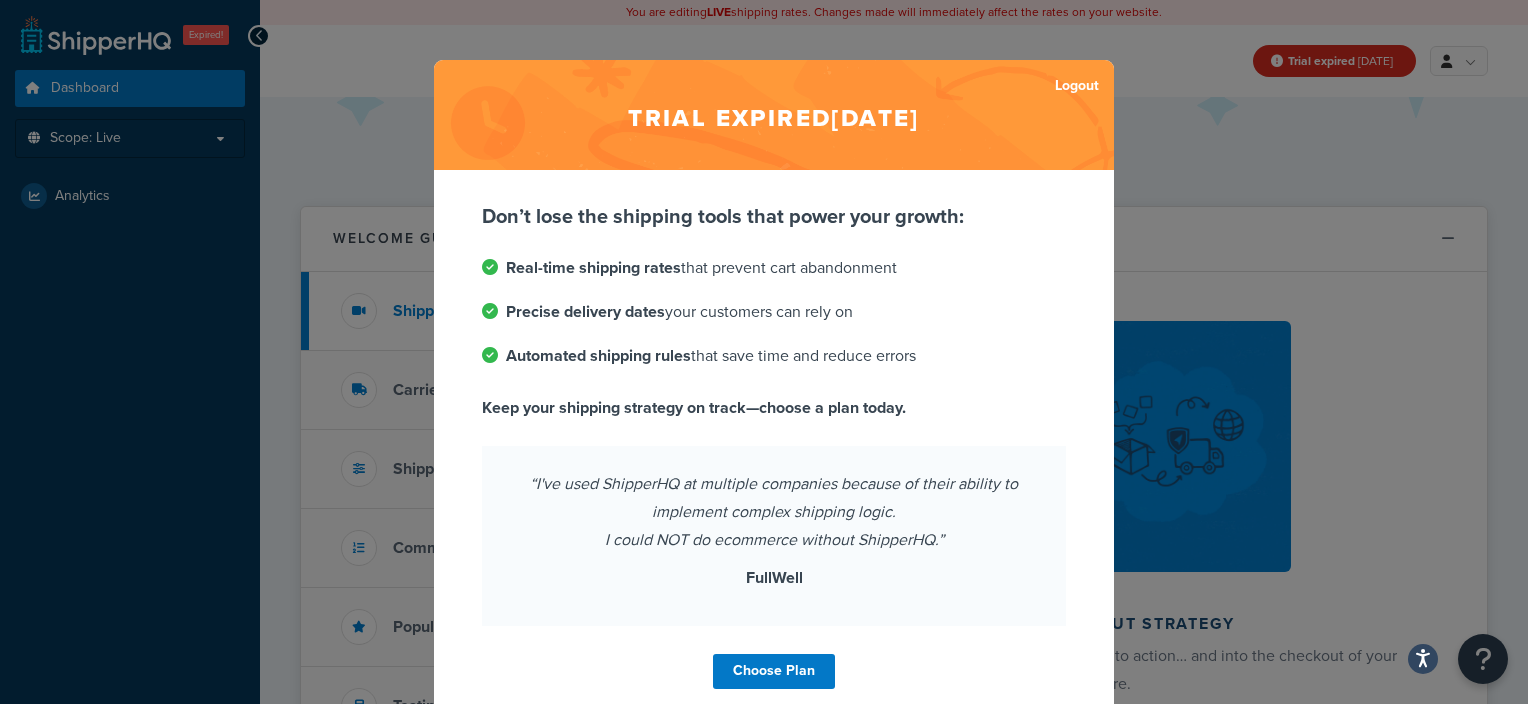 click on "Trial expired  Jul 8, 2025 Logout Don’t lose the shipping tools that power your growth: Real-time shipping rates  that prevent cart abandonment Precise delivery dates  your customers can rely on Automated shipping rules  that save time and reduce errors Keep your shipping strategy on track—choose a plan today. “I've used ShipperHQ at multiple companies because of their ability to implement complex shipping logic. I could NOT do ecommerce without ShipperHQ.” FullWell Choose Plan Have questions or need help?   Talk to a shipping expert" at bounding box center [764, 352] 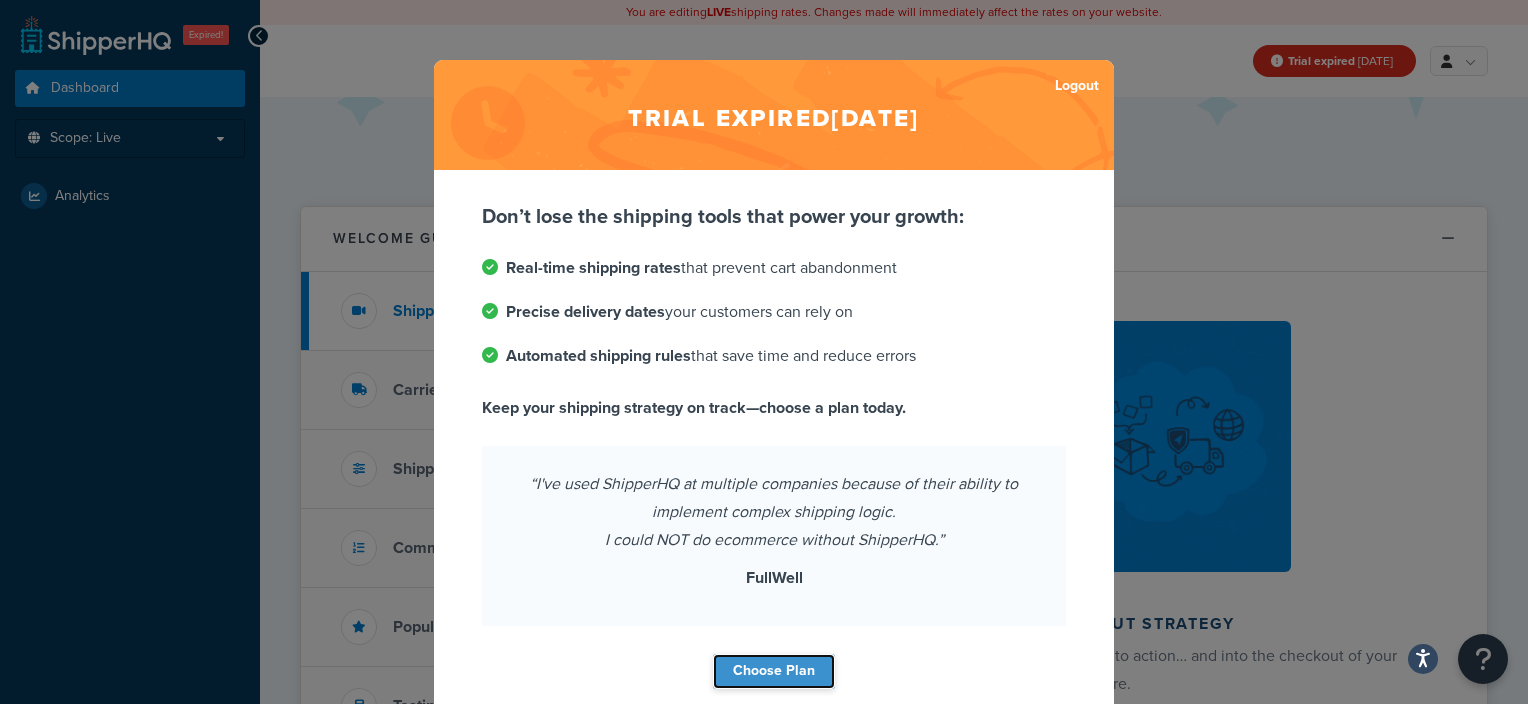 click on "Choose Plan" at bounding box center (774, 671) 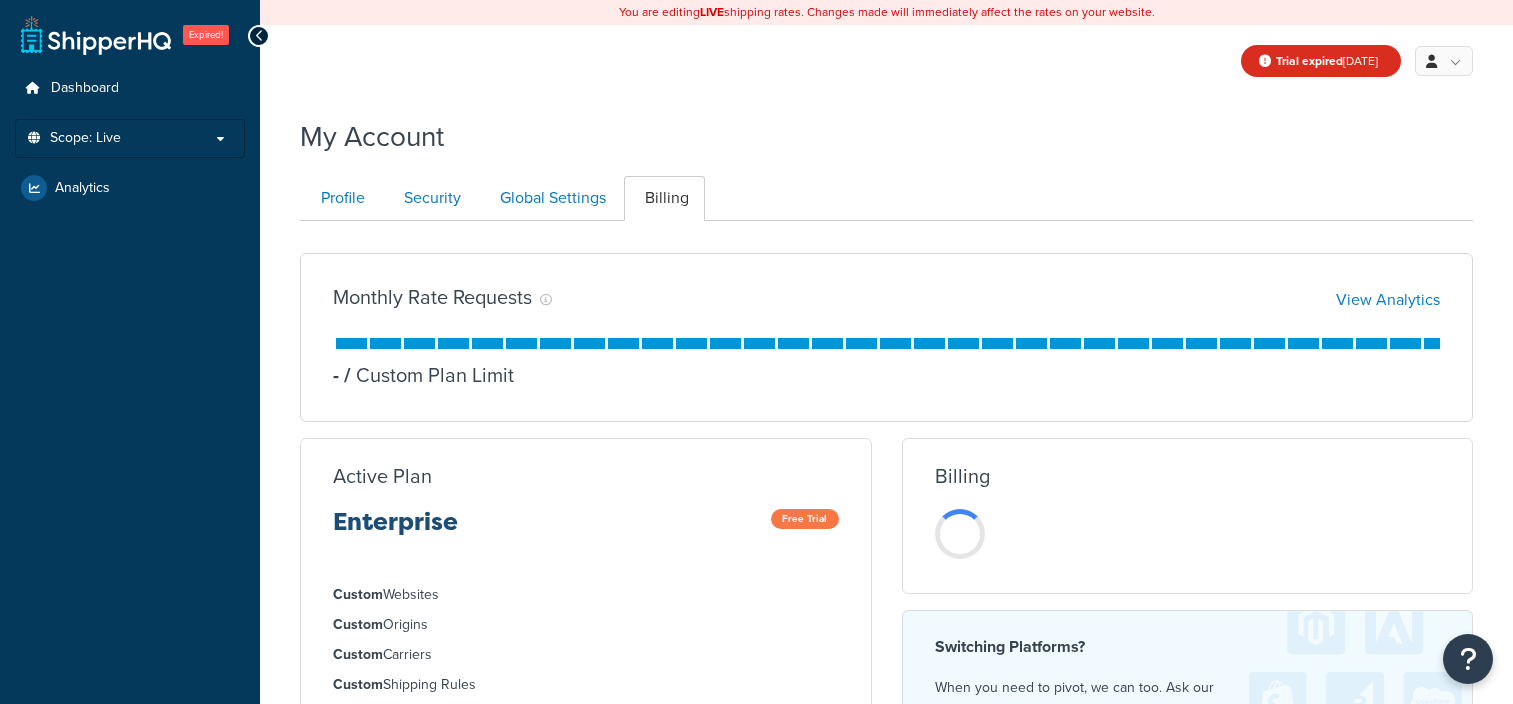 scroll, scrollTop: 0, scrollLeft: 0, axis: both 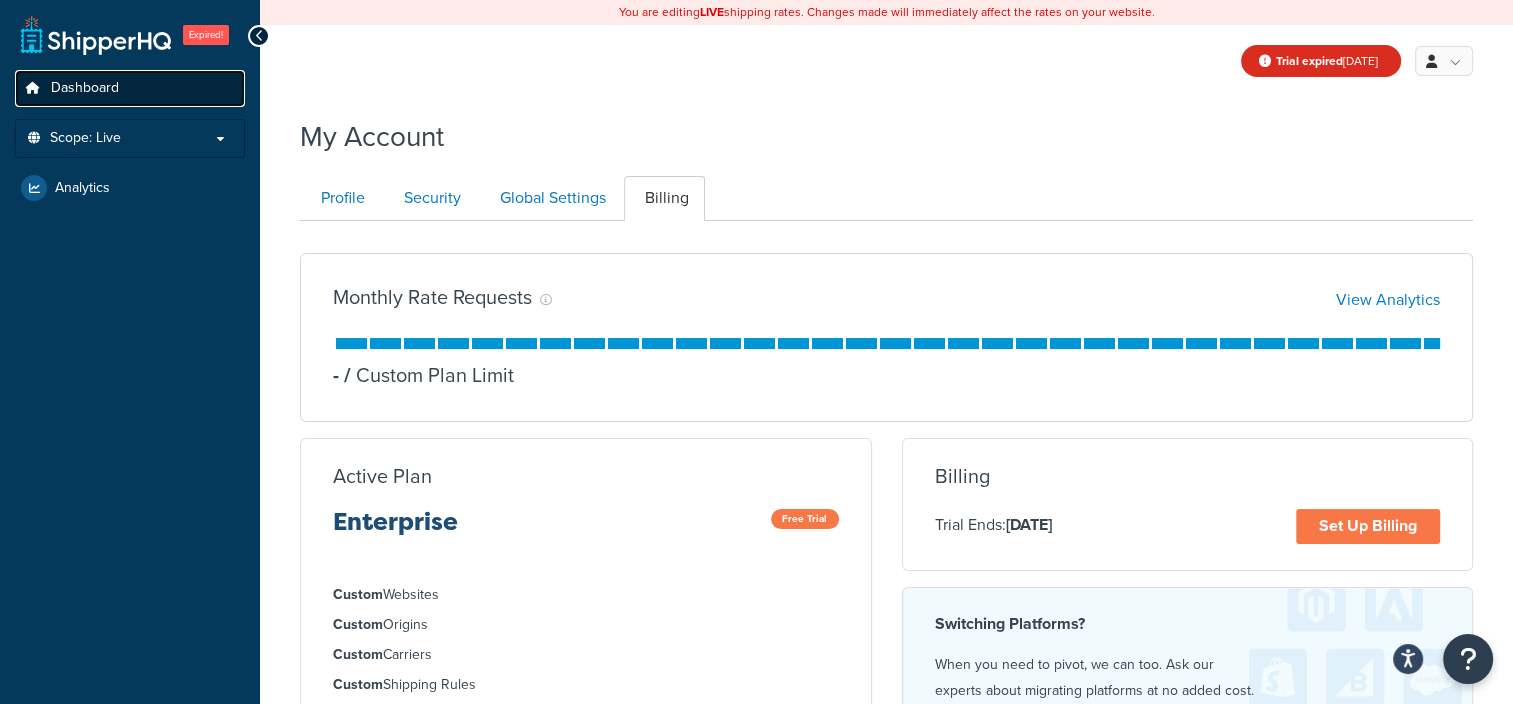 click on "Dashboard" at bounding box center (130, 88) 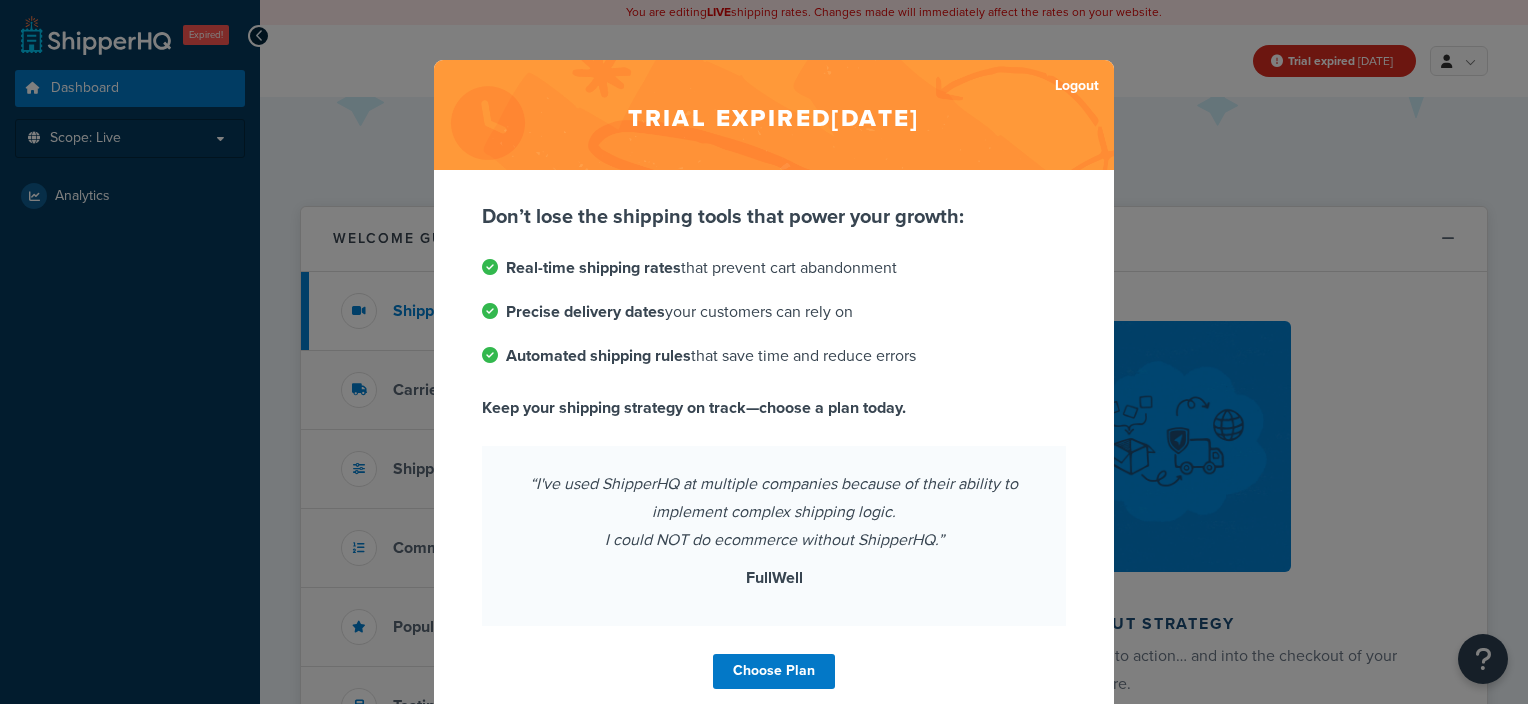 scroll, scrollTop: 0, scrollLeft: 0, axis: both 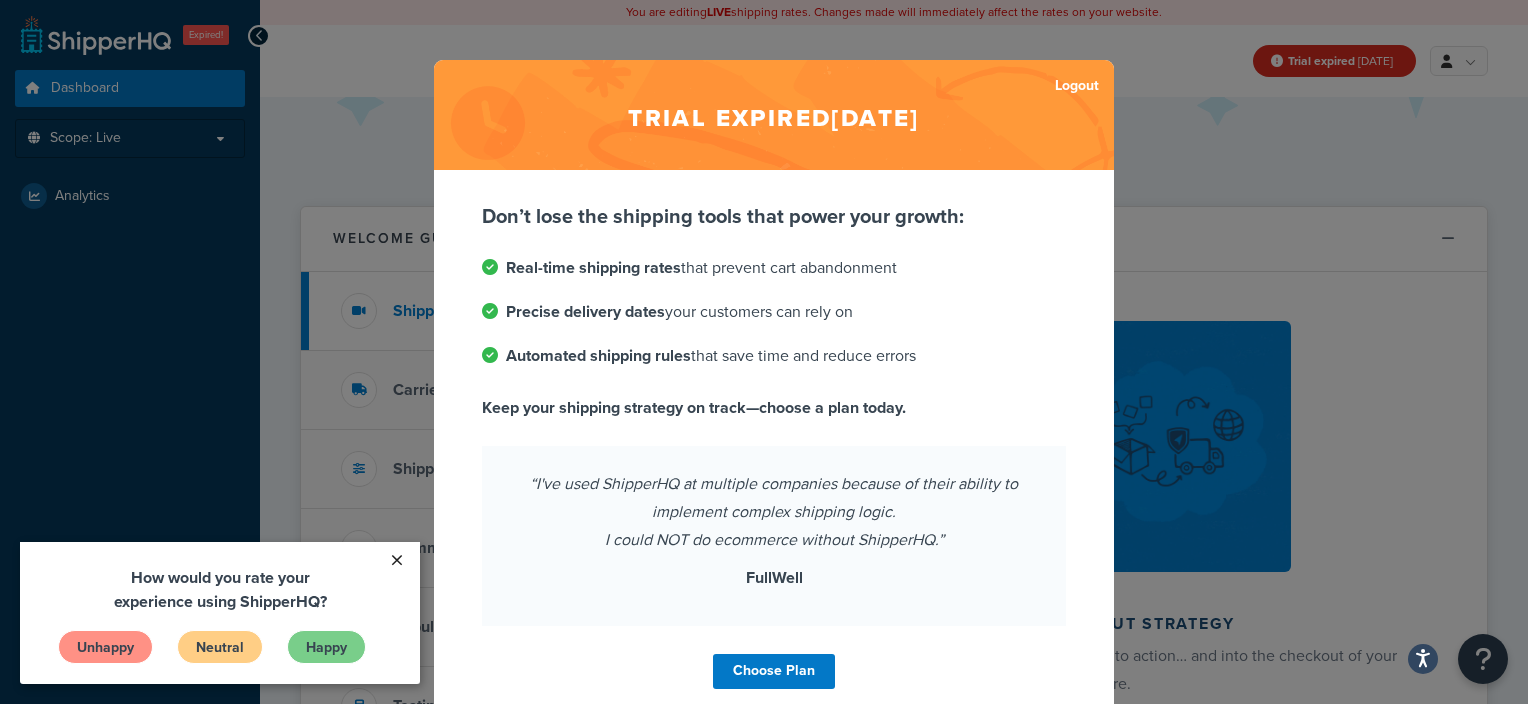 click on "×" at bounding box center (396, 560) 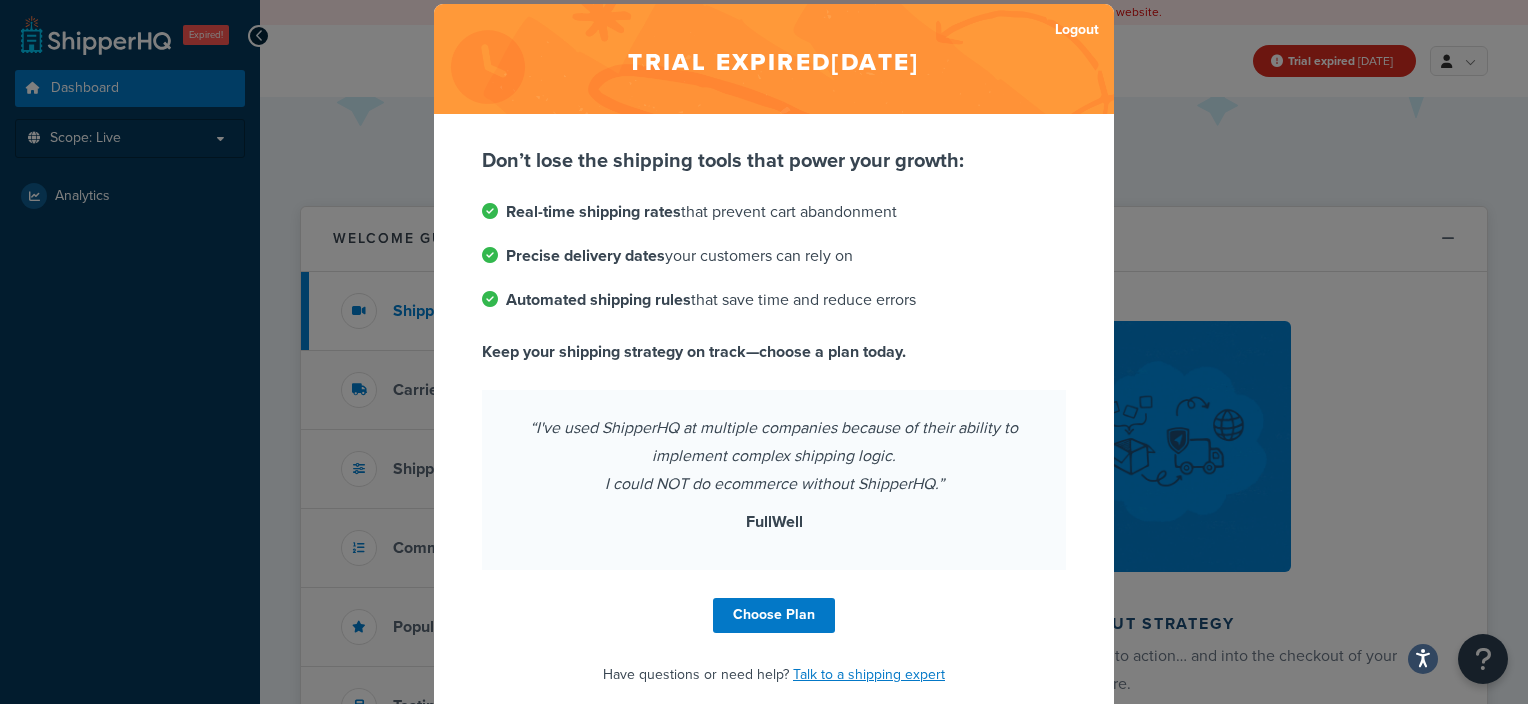 scroll, scrollTop: 83, scrollLeft: 0, axis: vertical 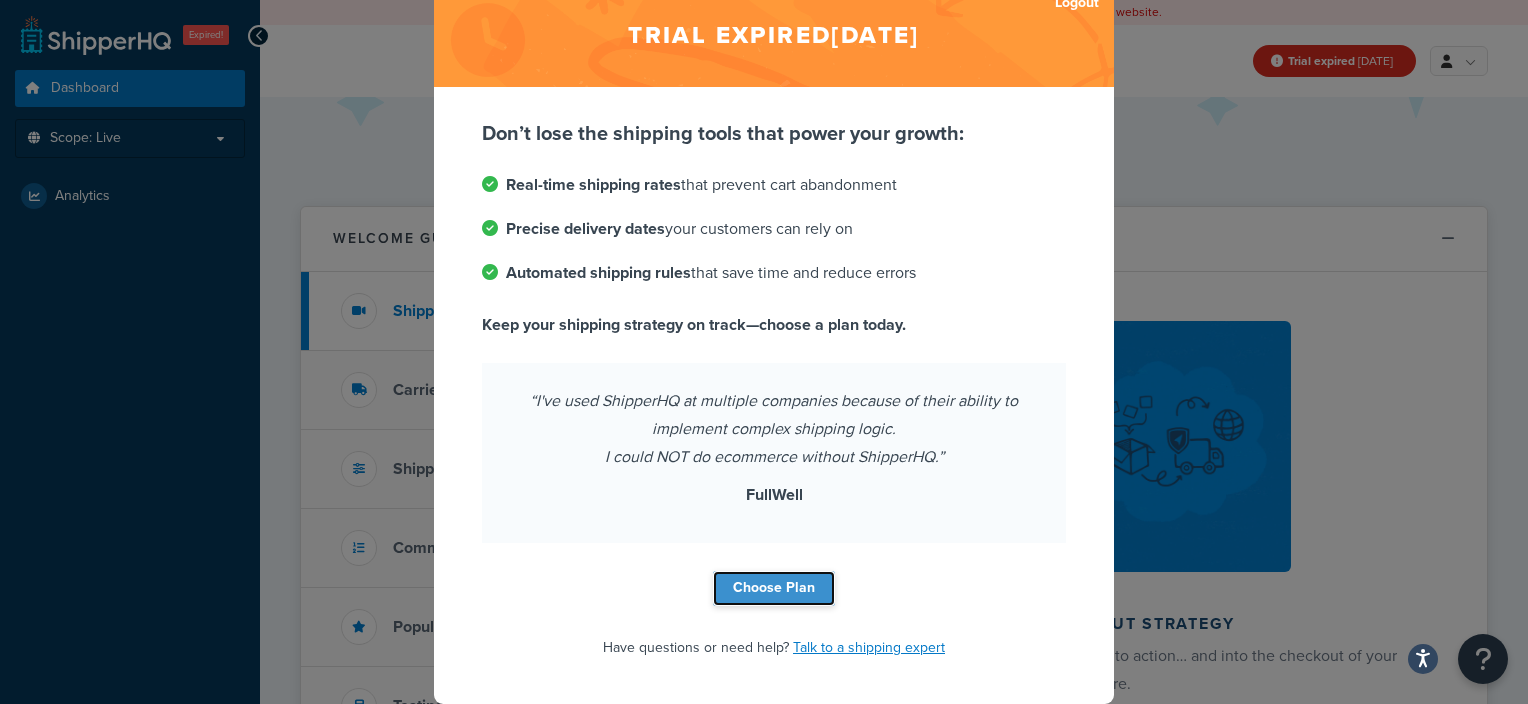 click on "Choose Plan" at bounding box center (774, 588) 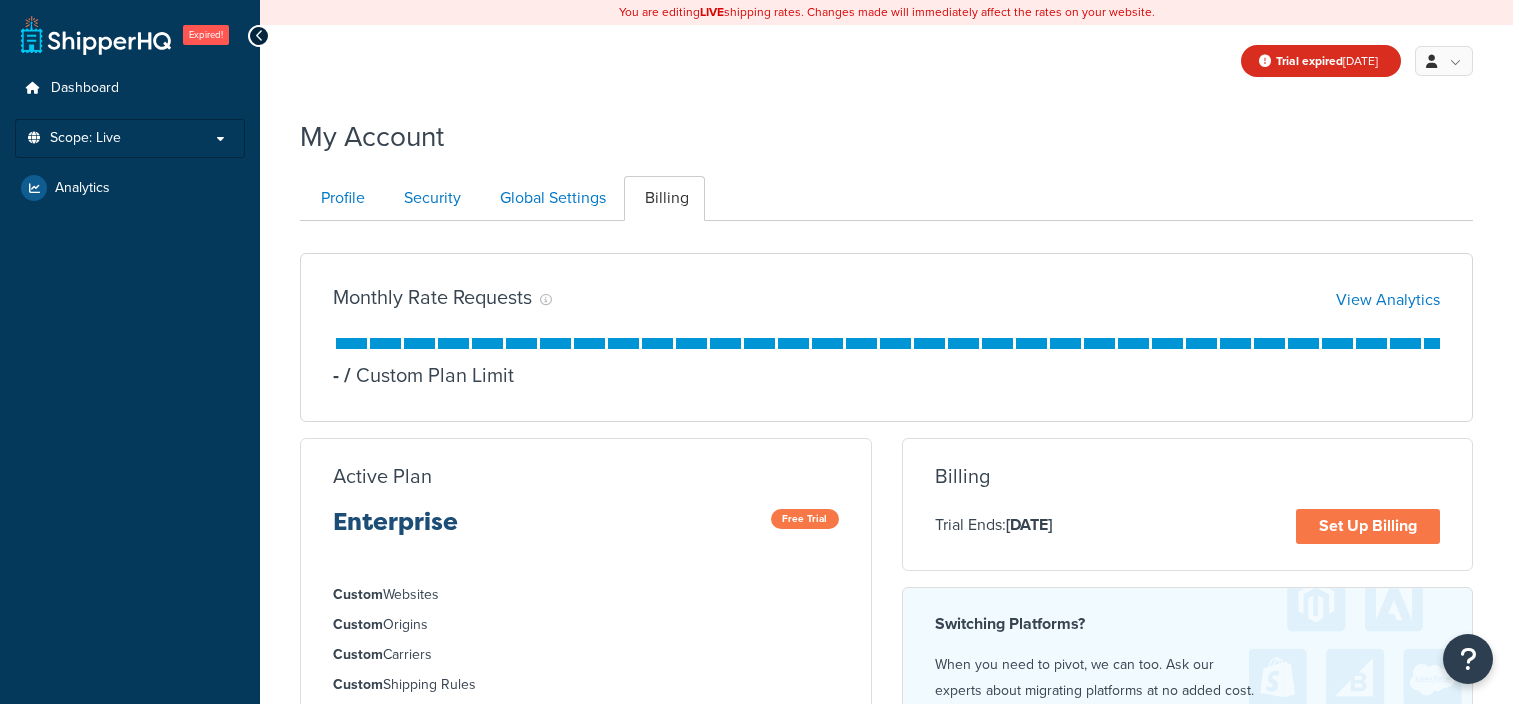scroll, scrollTop: 0, scrollLeft: 0, axis: both 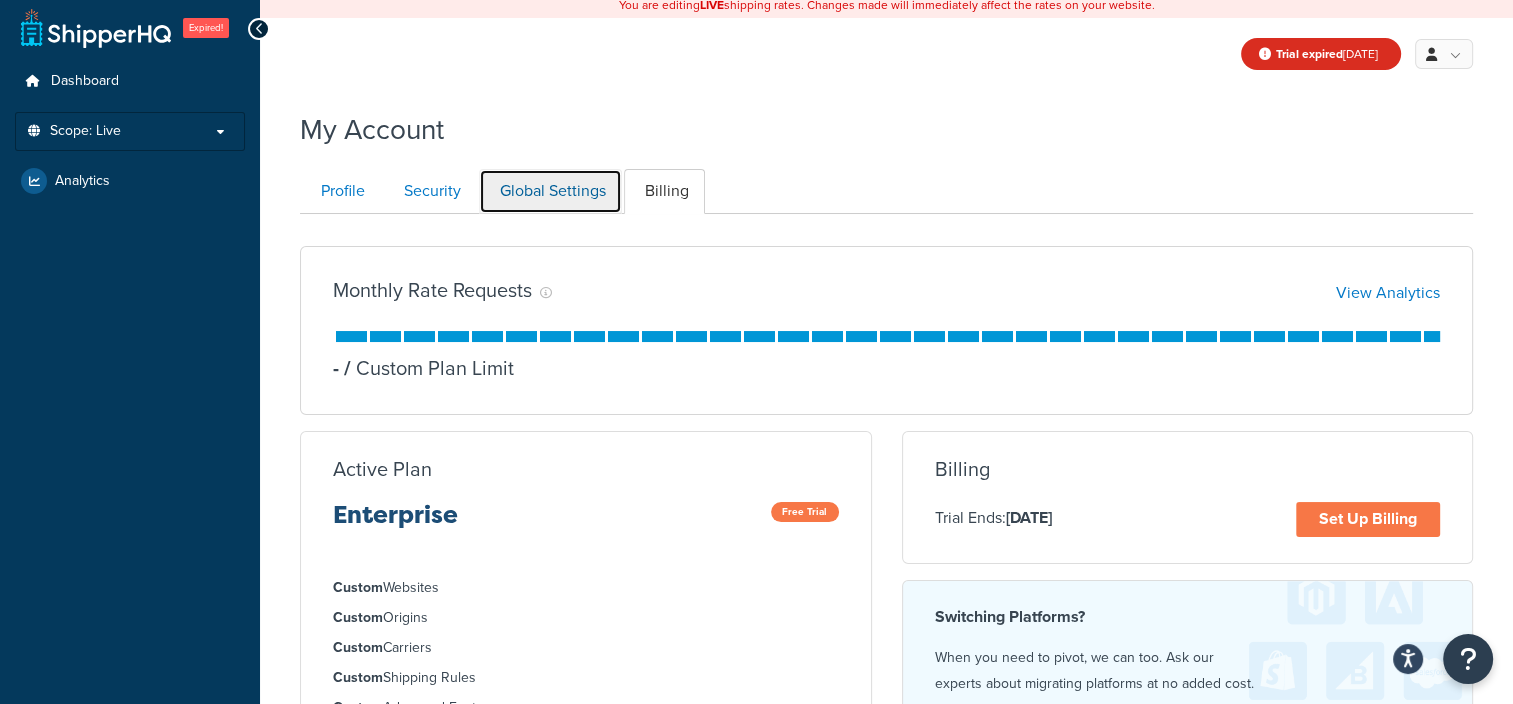 click on "Global Settings" at bounding box center [550, 191] 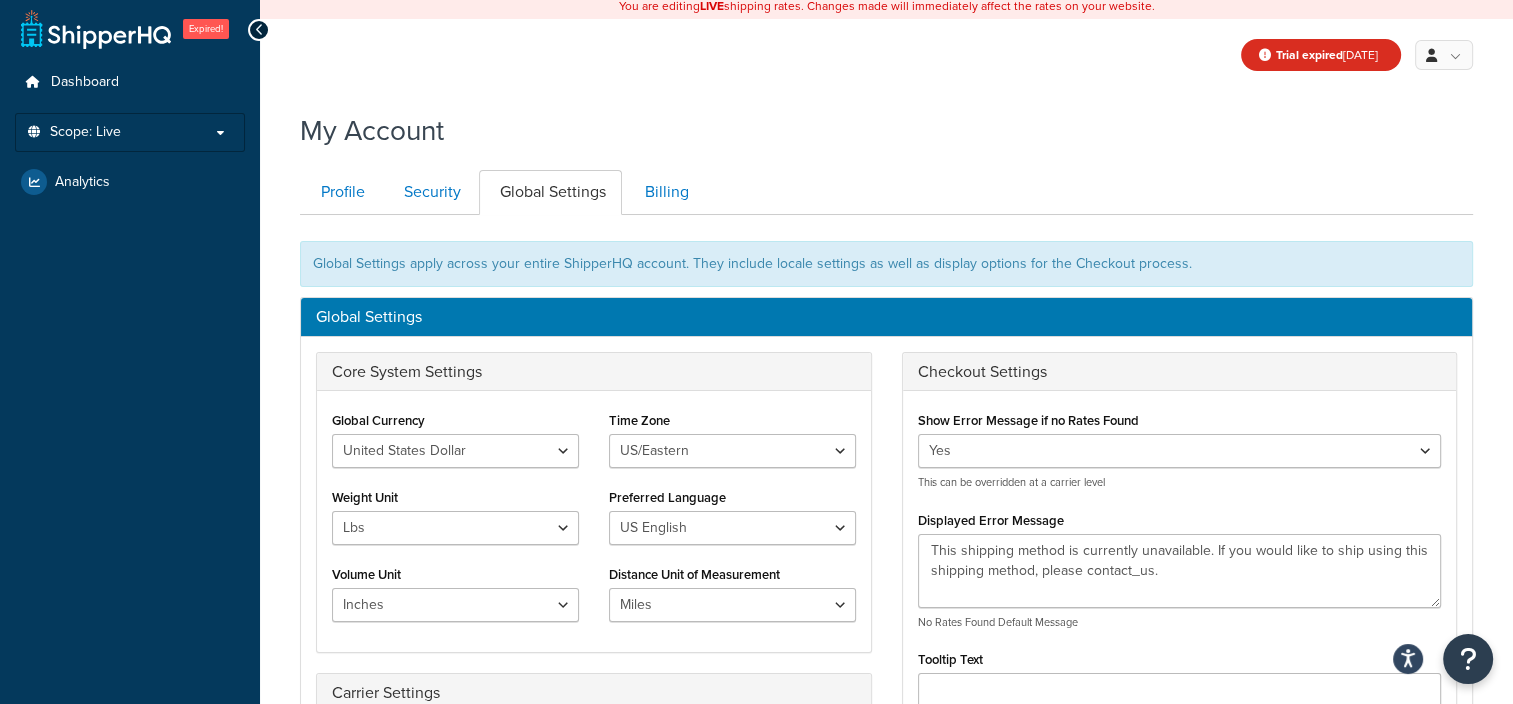 scroll, scrollTop: 0, scrollLeft: 0, axis: both 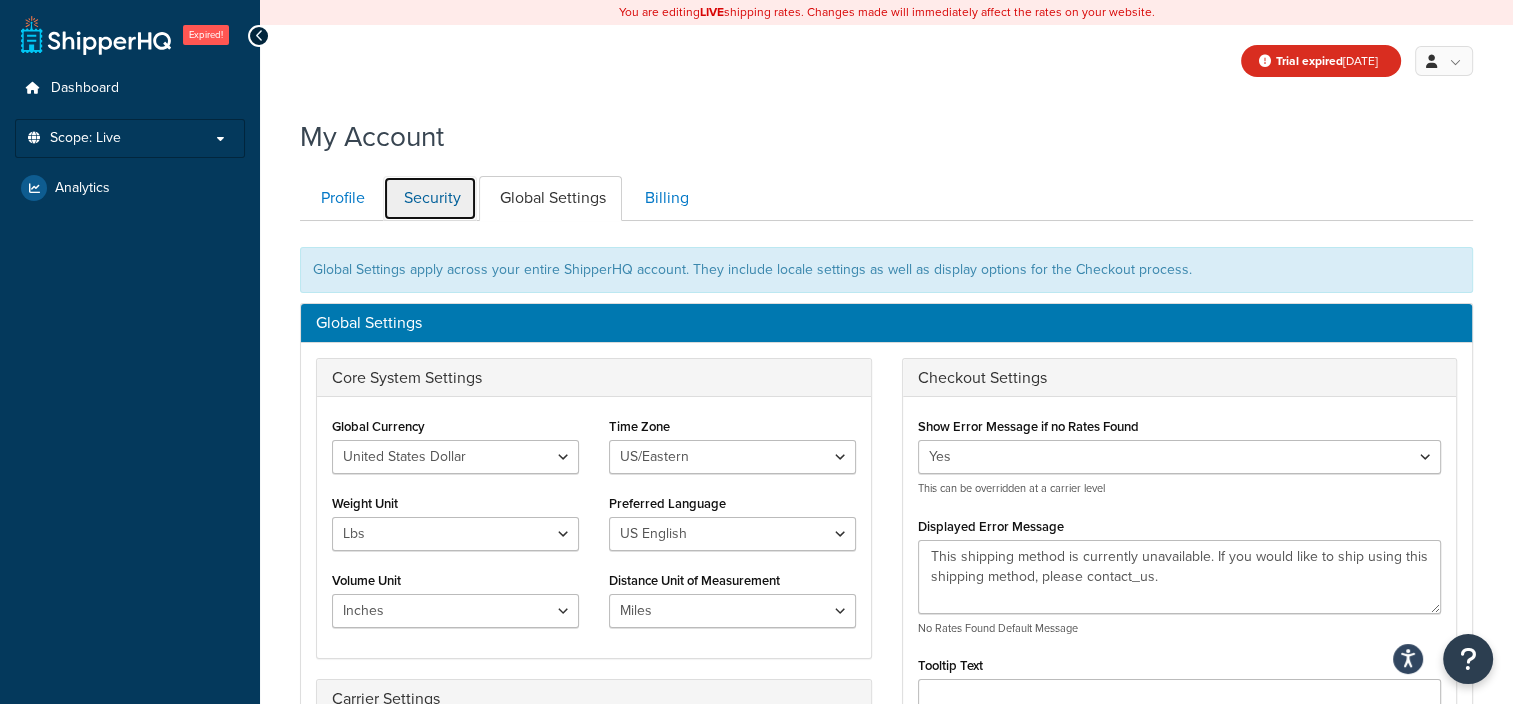 click on "Security" at bounding box center [430, 198] 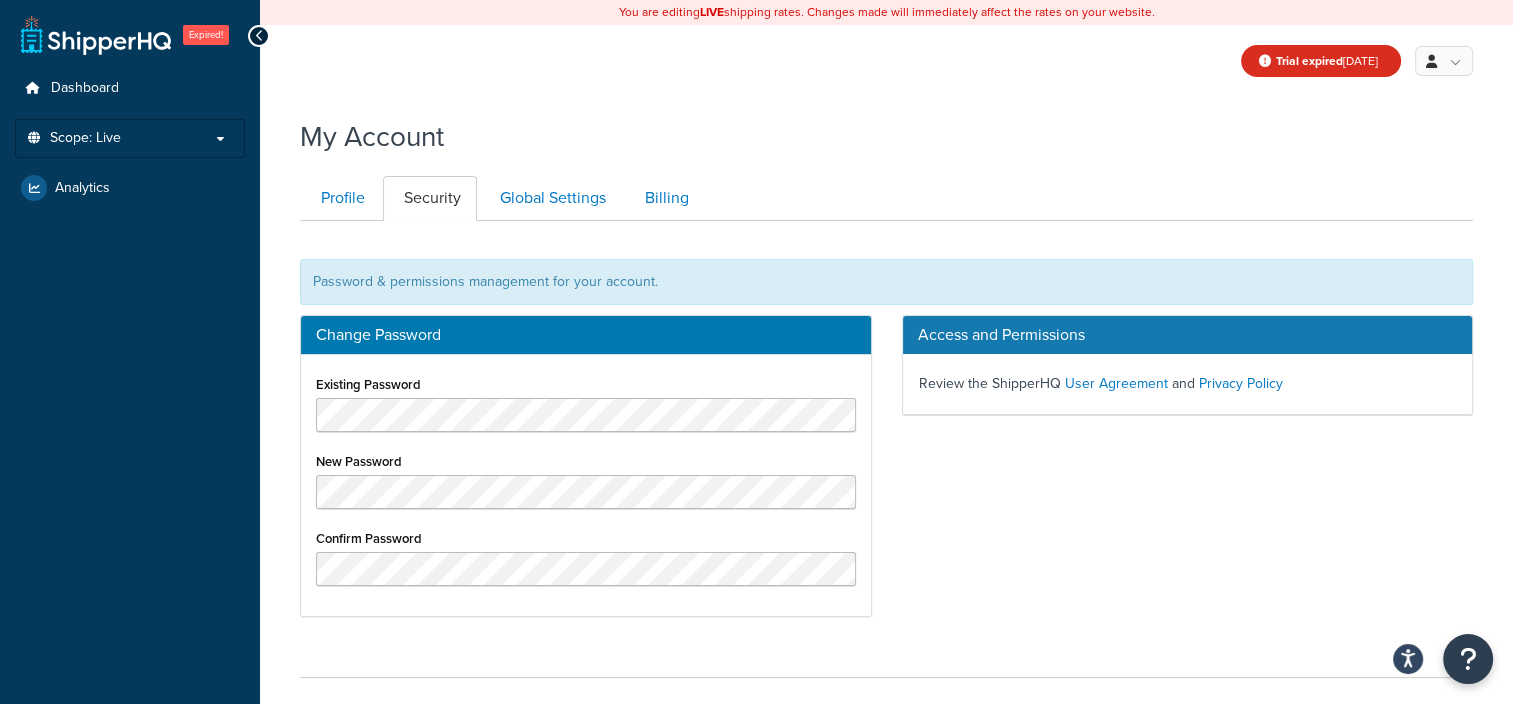 scroll, scrollTop: 140, scrollLeft: 0, axis: vertical 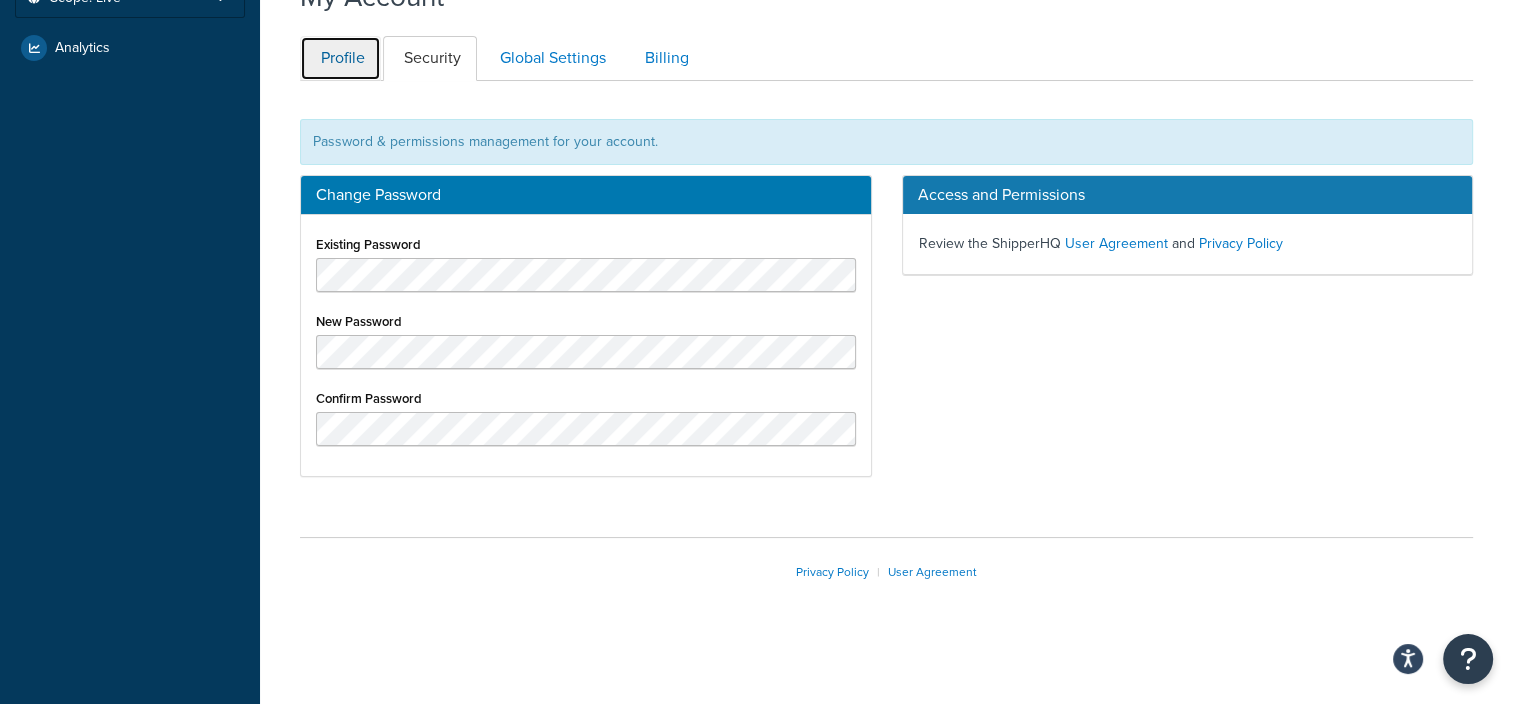 click on "Profile" at bounding box center [340, 58] 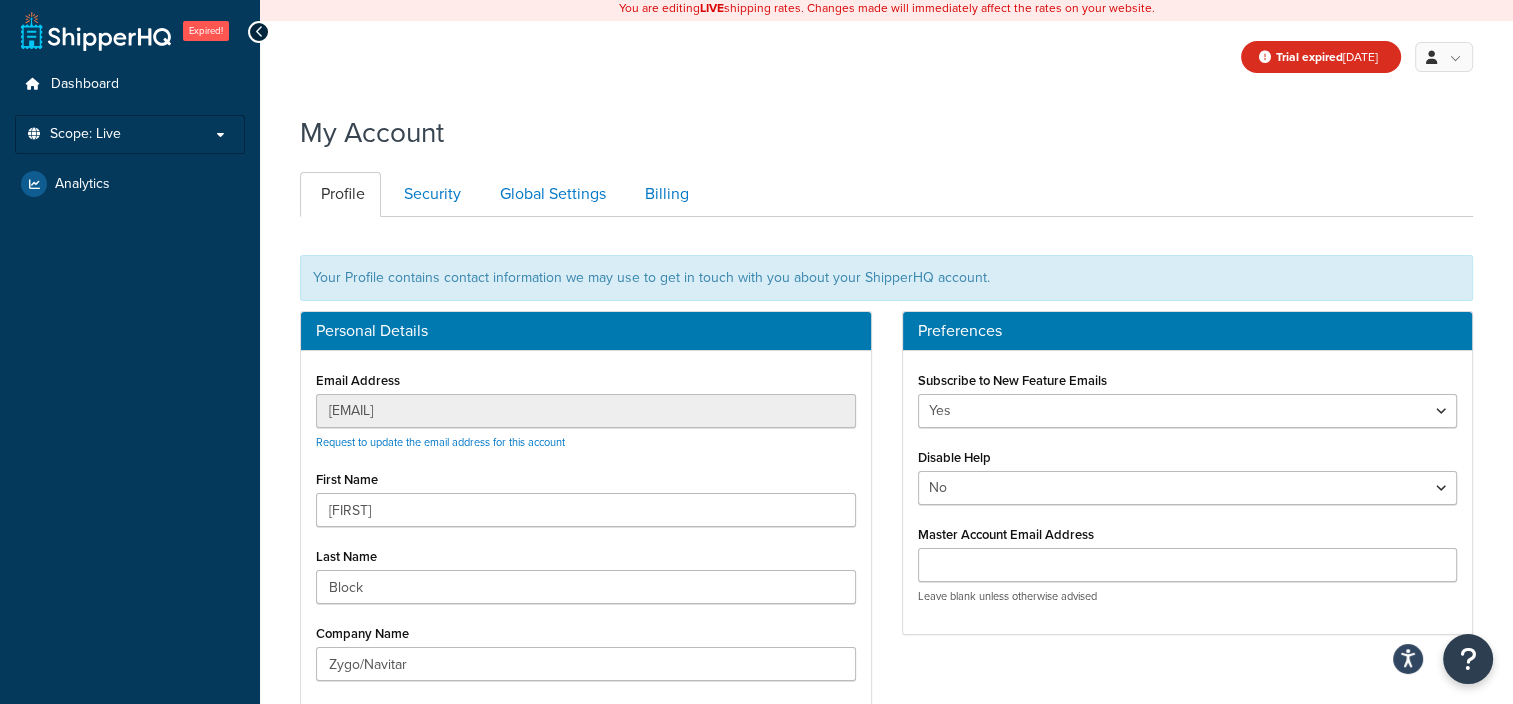 scroll, scrollTop: 0, scrollLeft: 0, axis: both 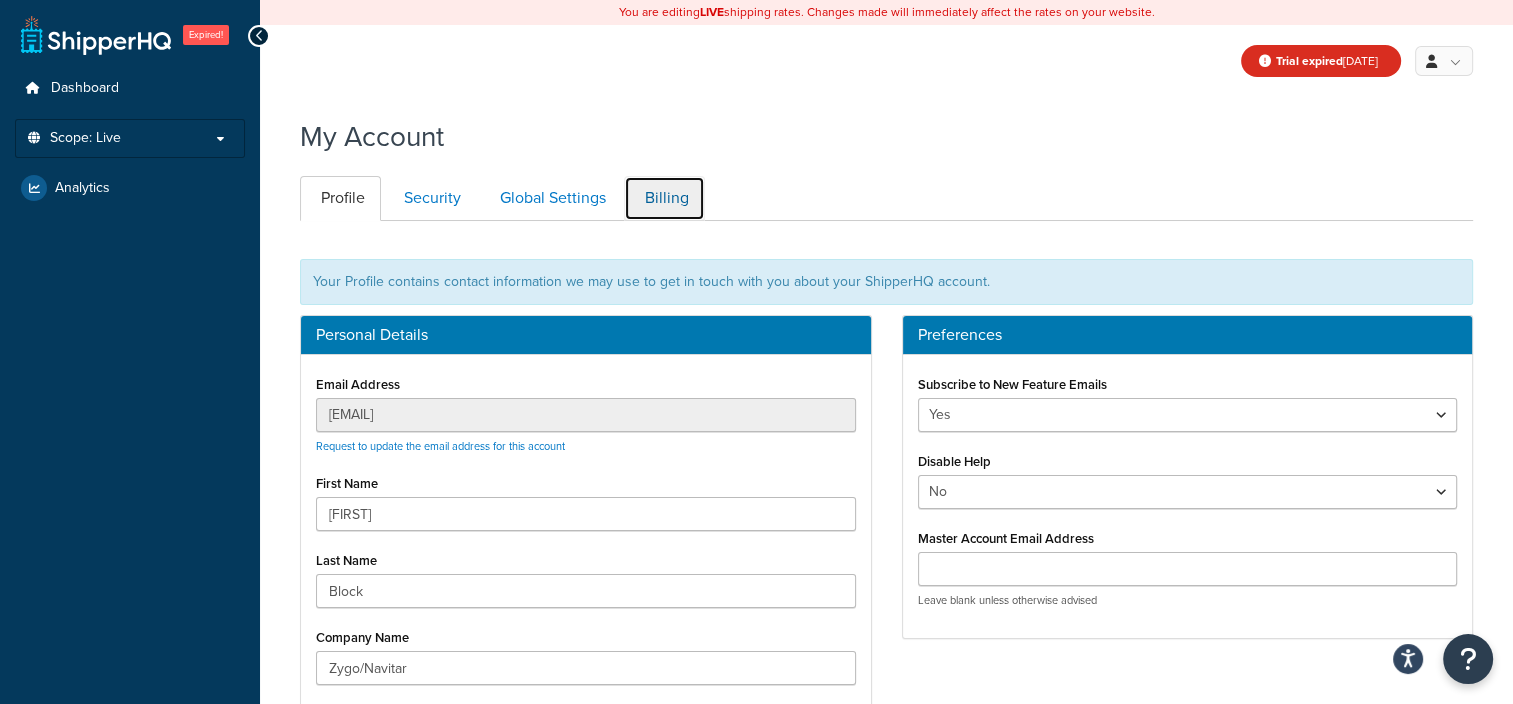 click on "Billing" at bounding box center [664, 198] 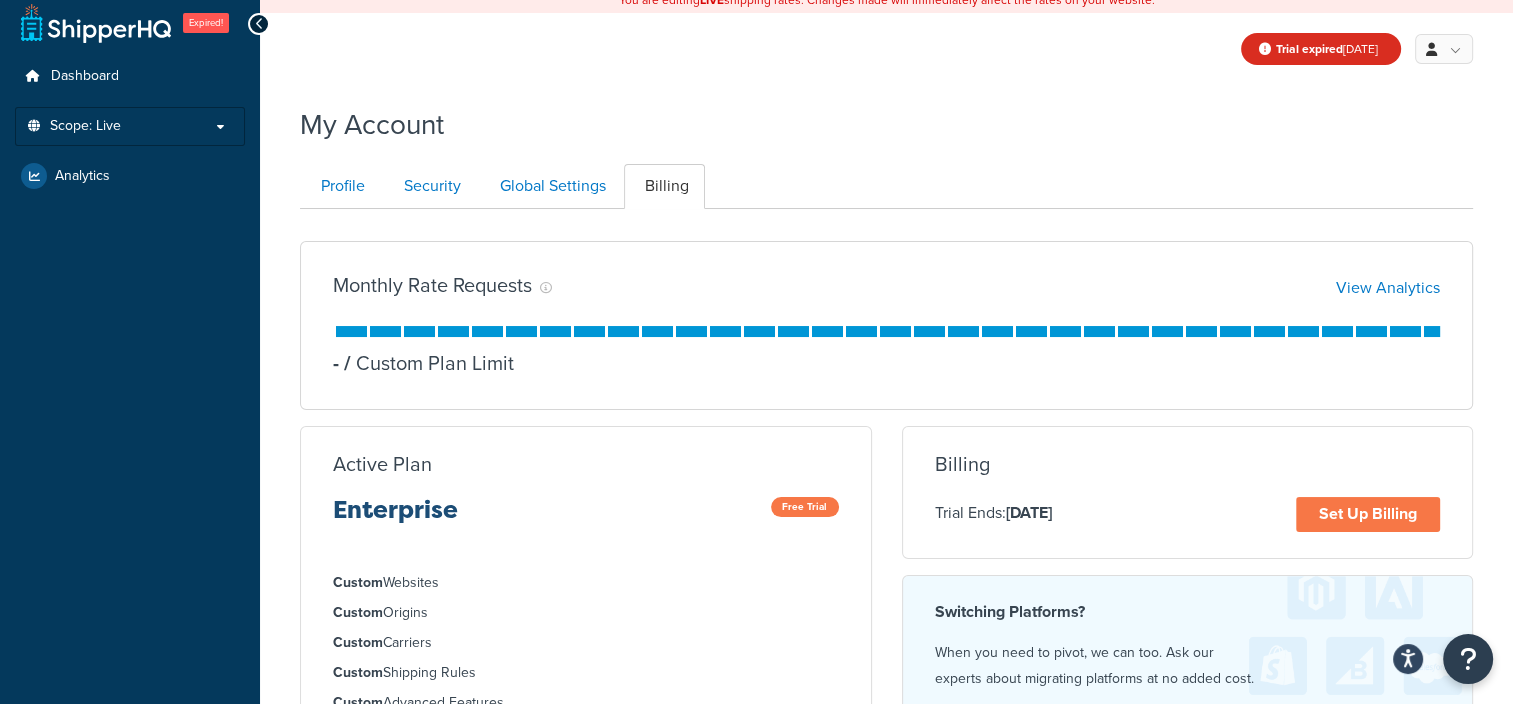 scroll, scrollTop: 0, scrollLeft: 0, axis: both 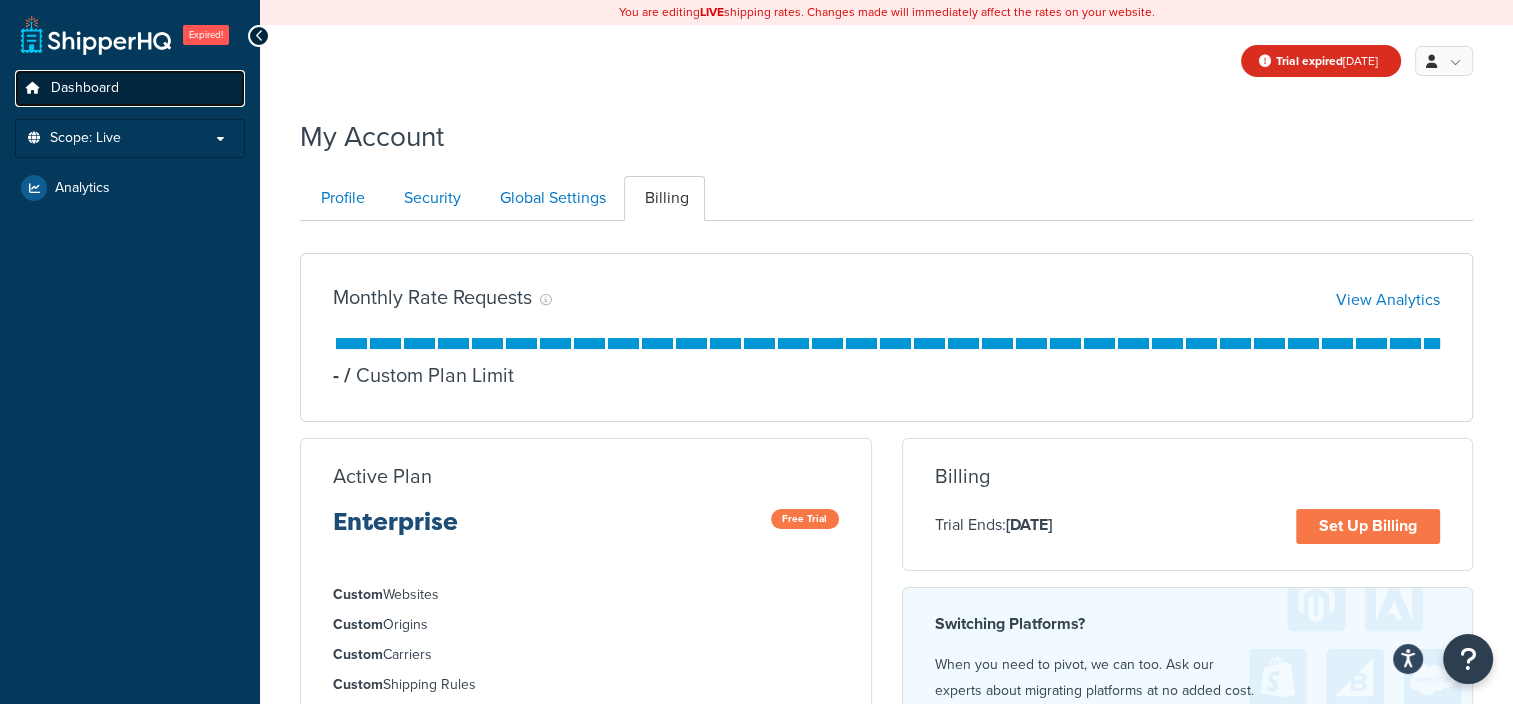 click on "Dashboard" at bounding box center [85, 88] 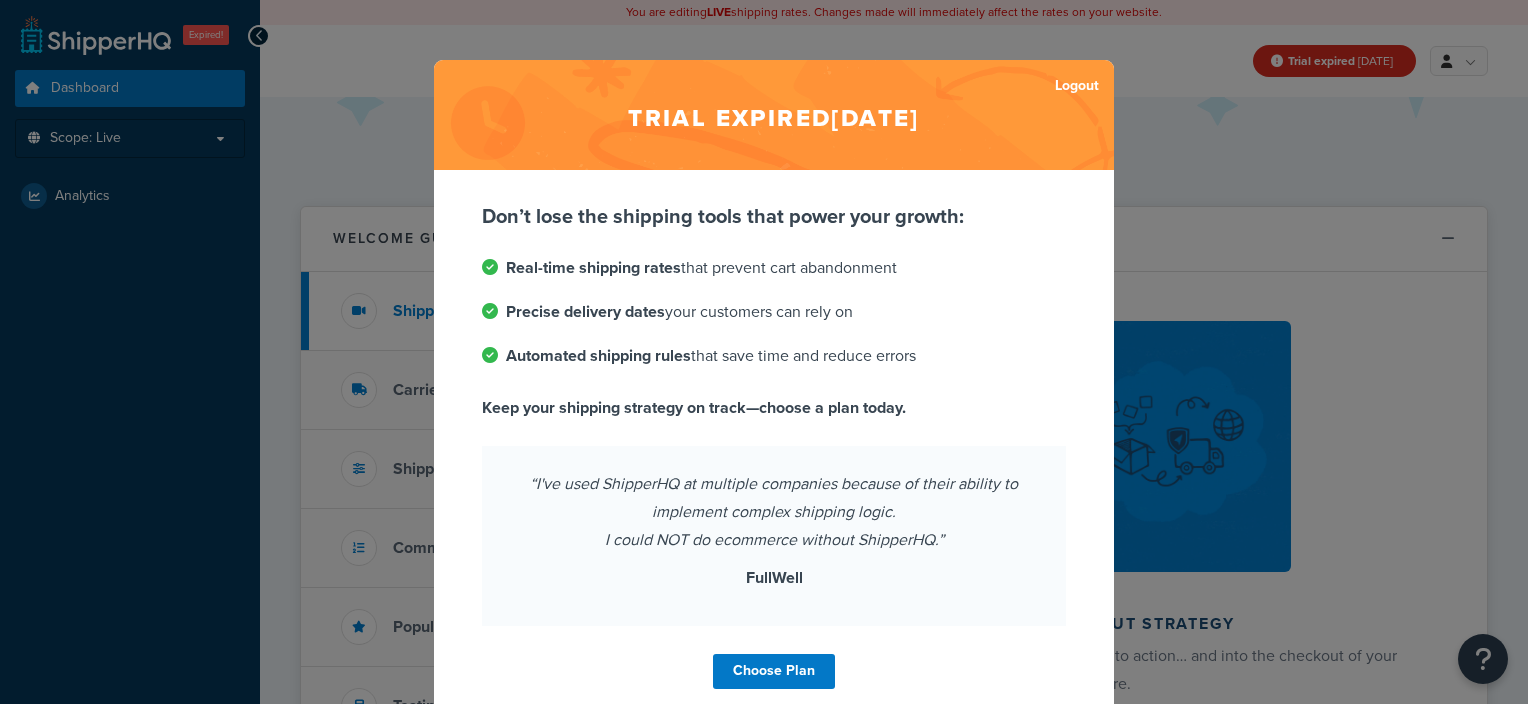 scroll, scrollTop: 0, scrollLeft: 0, axis: both 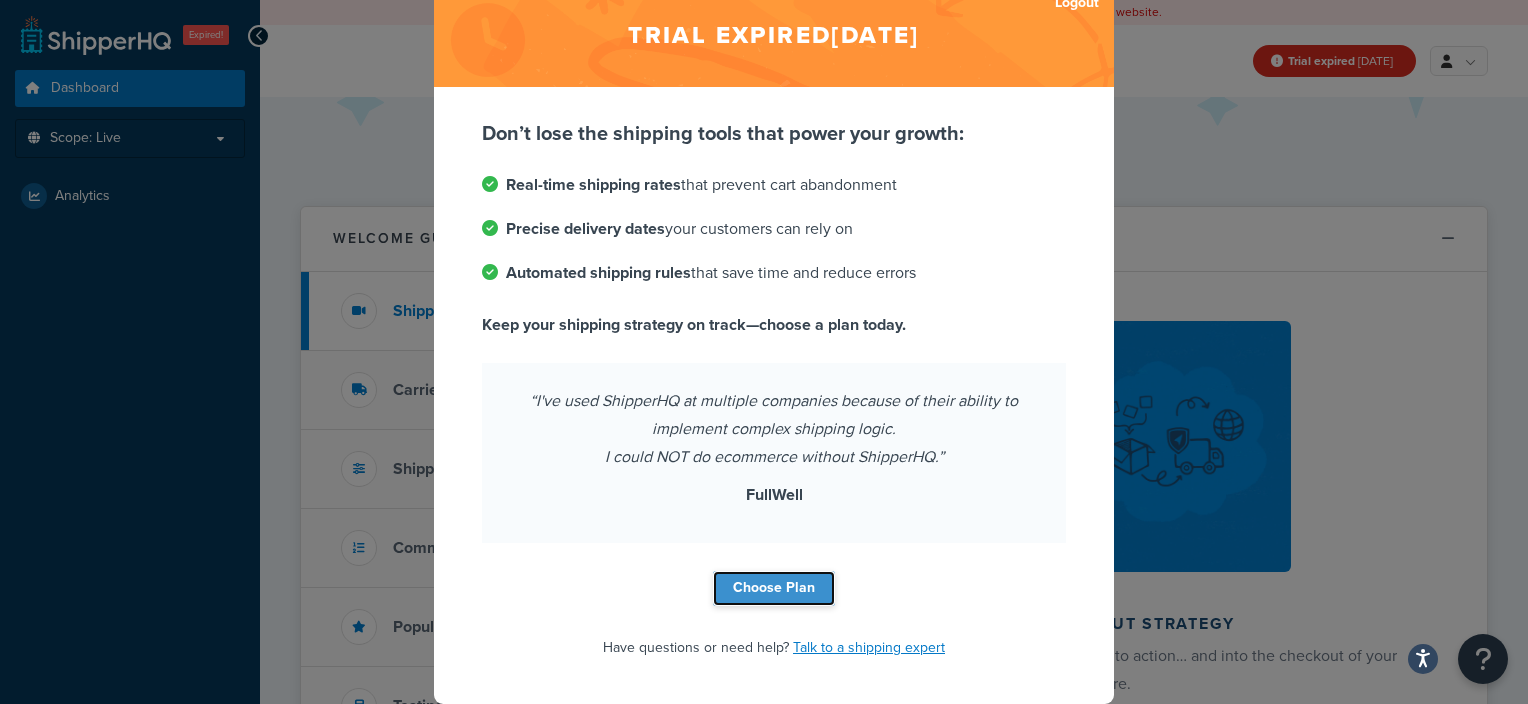 click on "Choose Plan" at bounding box center (774, 588) 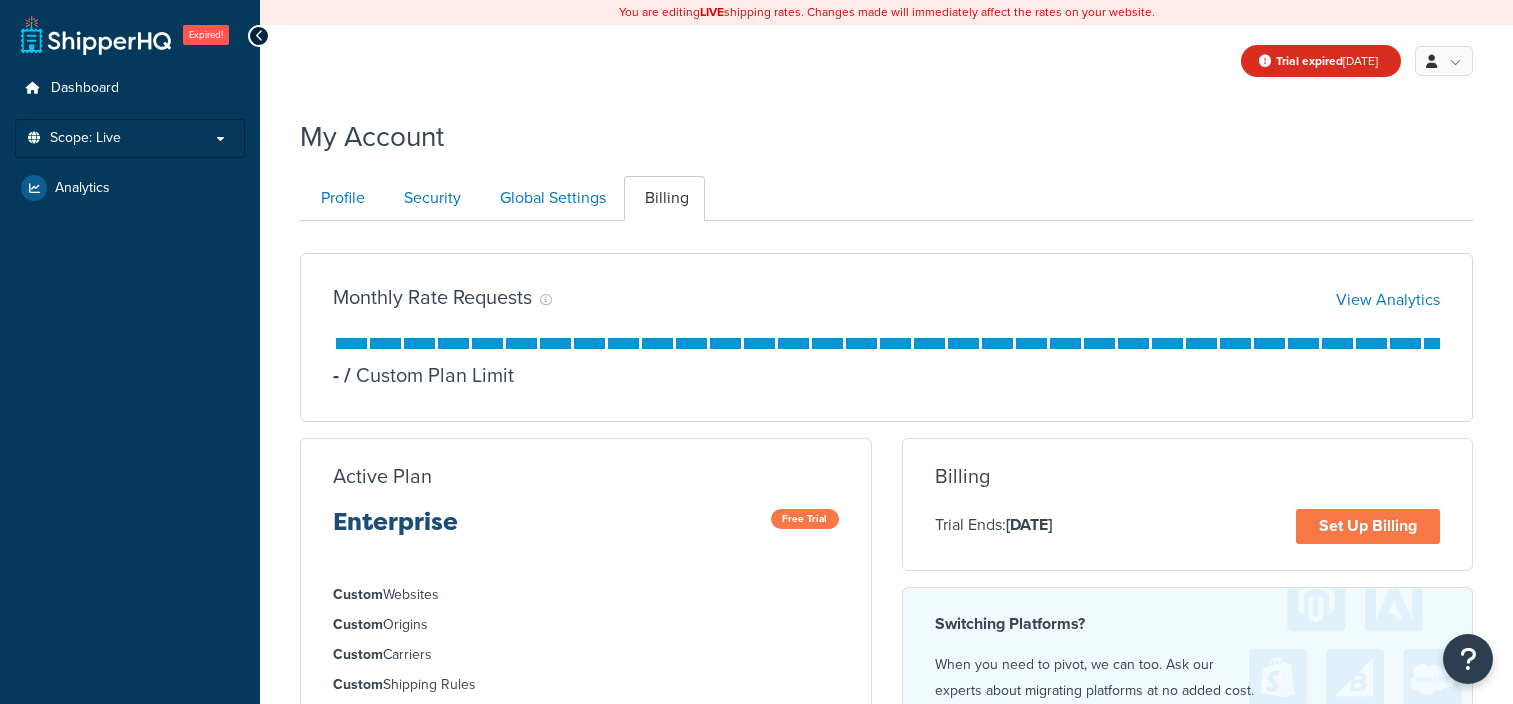 scroll, scrollTop: 0, scrollLeft: 0, axis: both 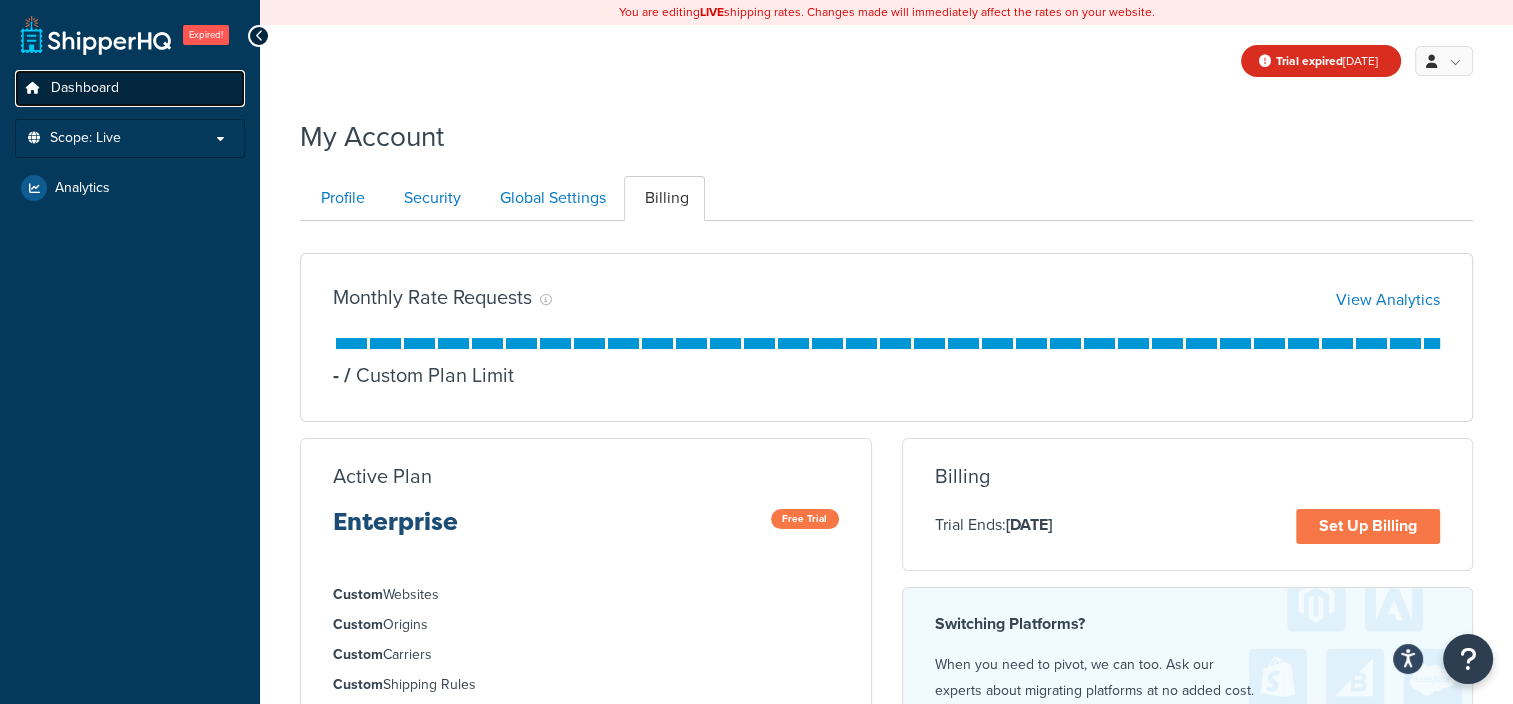 click on "Dashboard" at bounding box center (85, 88) 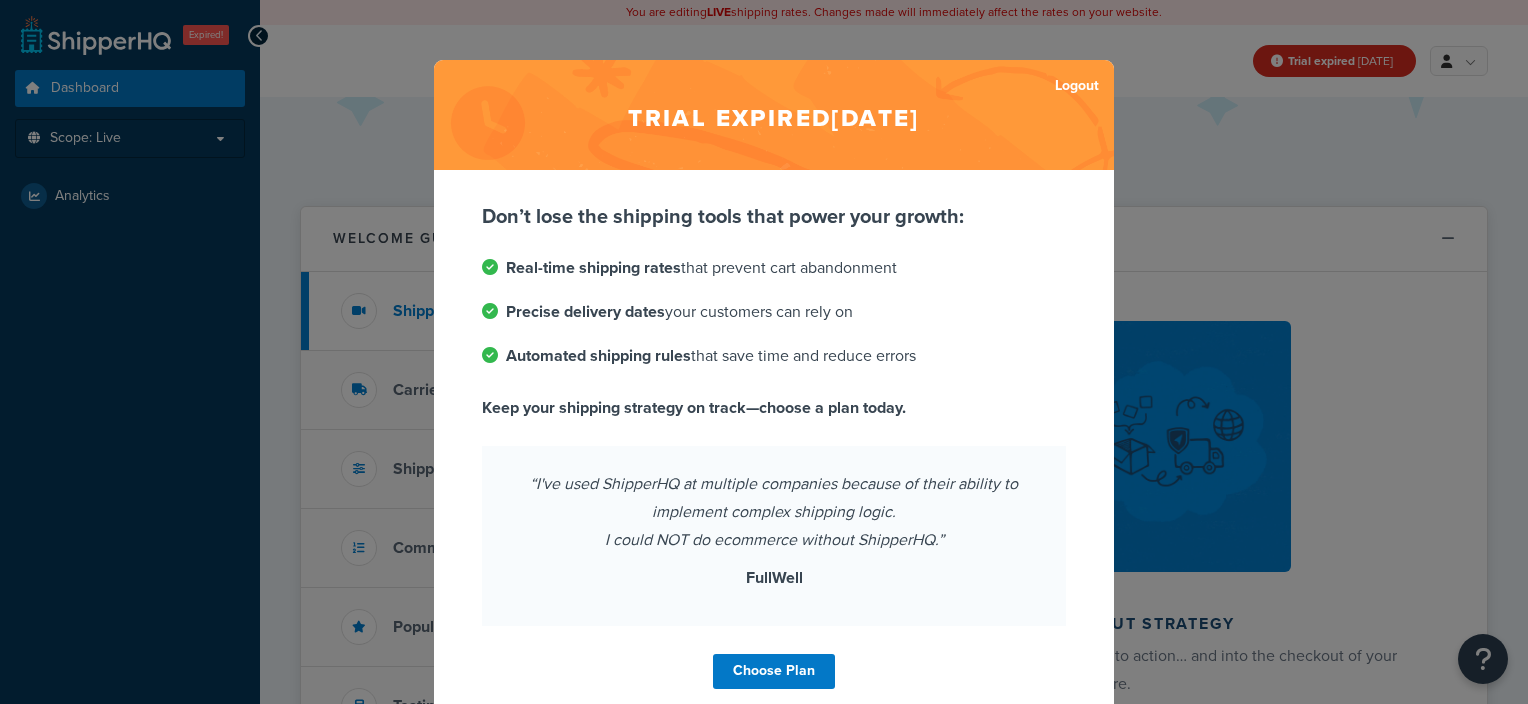 scroll, scrollTop: 0, scrollLeft: 0, axis: both 